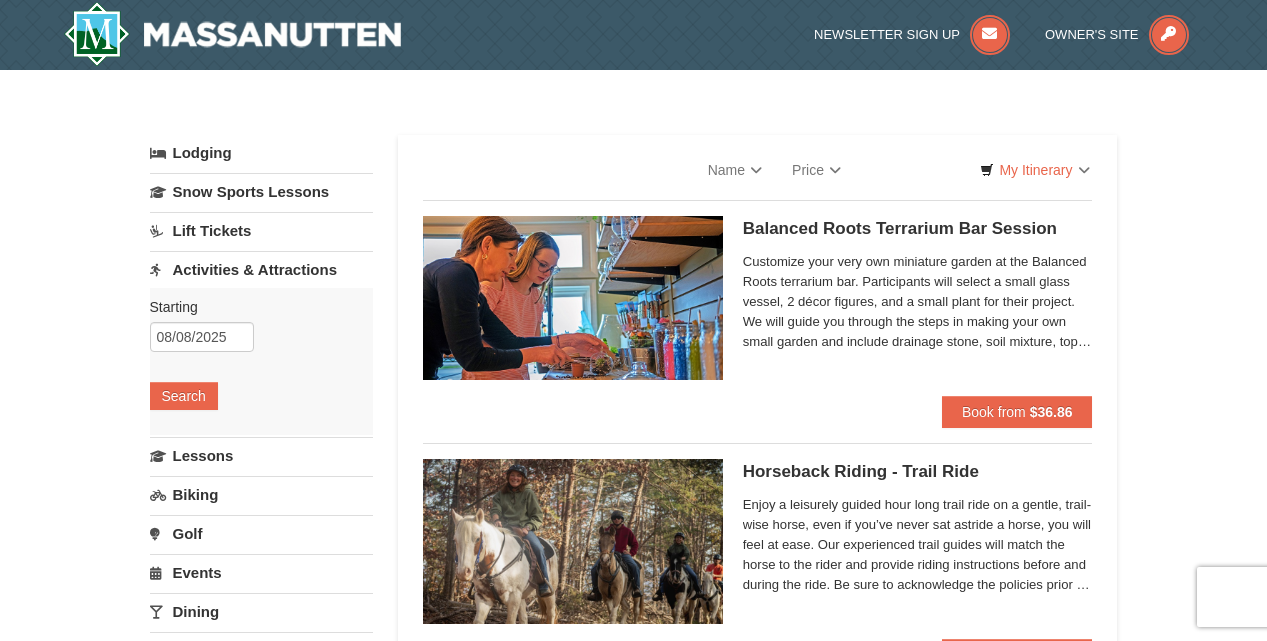 scroll, scrollTop: 0, scrollLeft: 0, axis: both 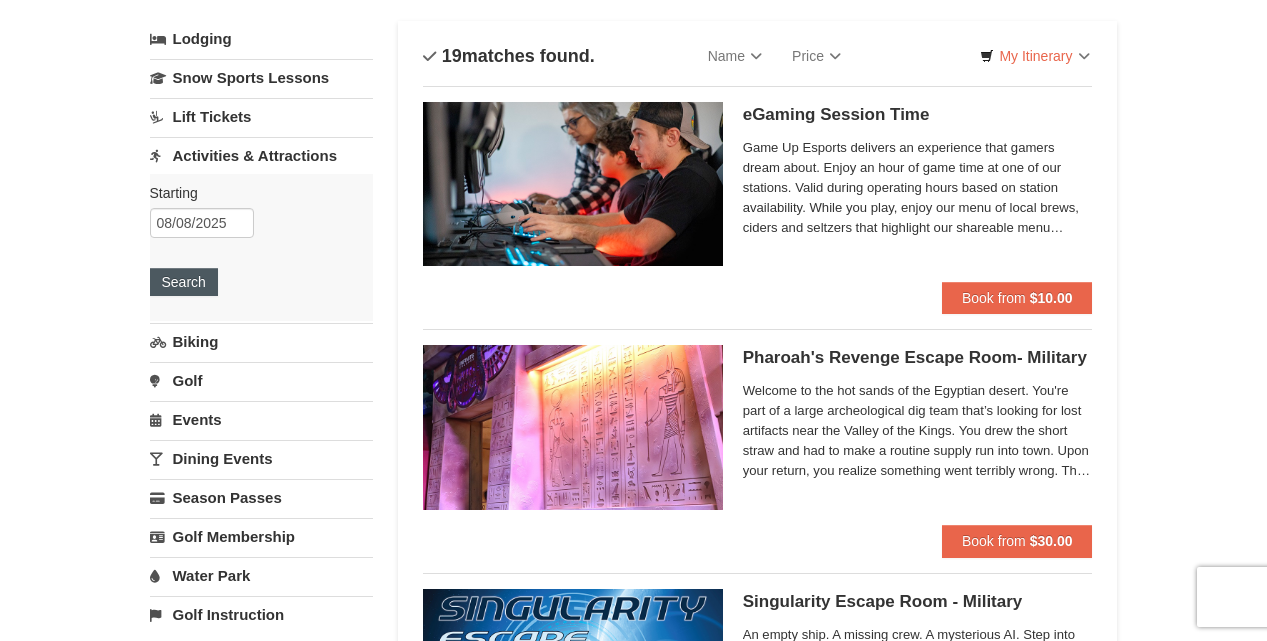 click on "Search" at bounding box center (184, 282) 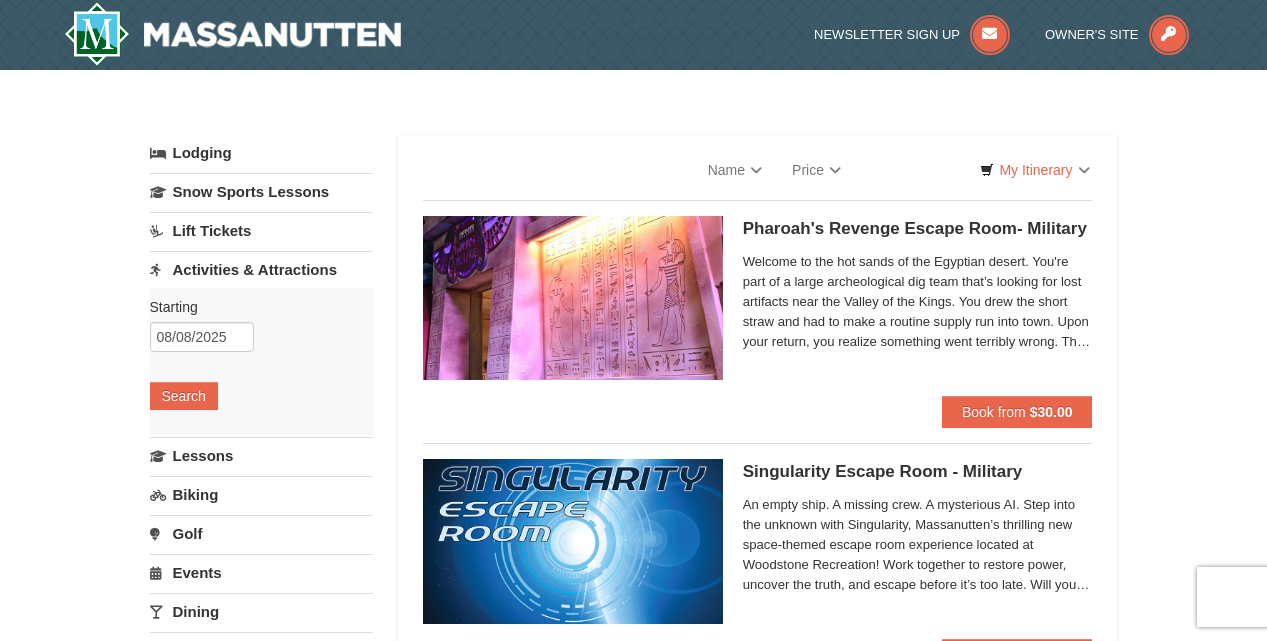 scroll, scrollTop: 0, scrollLeft: 0, axis: both 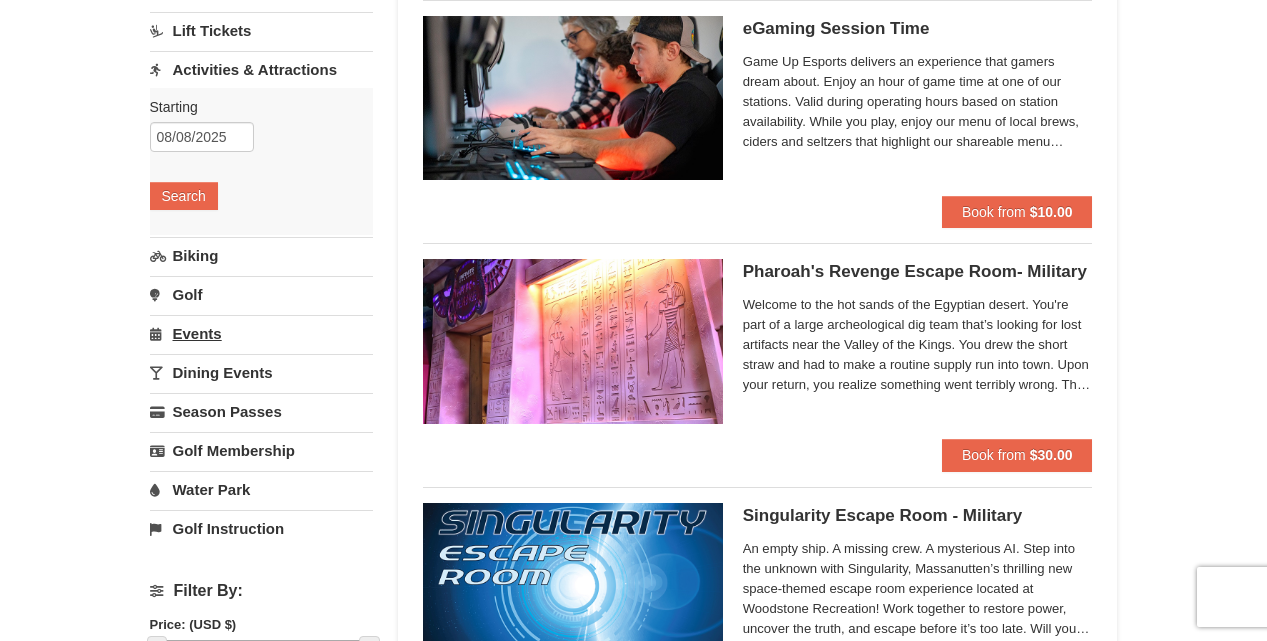 click on "Events" at bounding box center (261, 333) 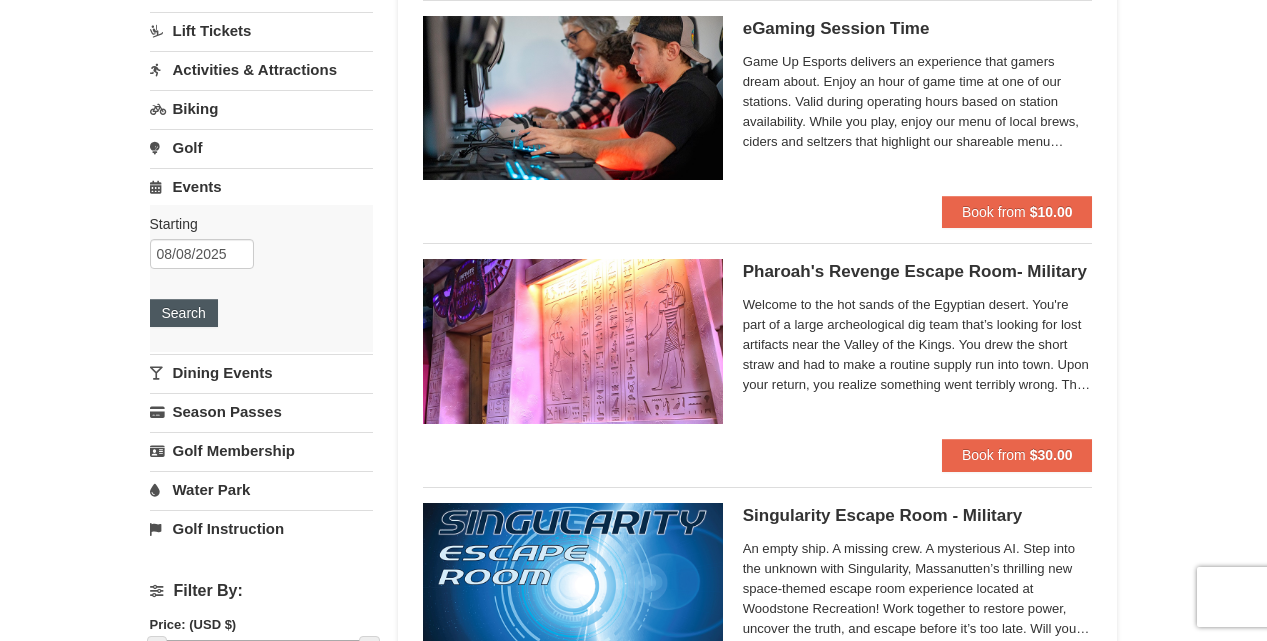 click on "Search" at bounding box center [184, 313] 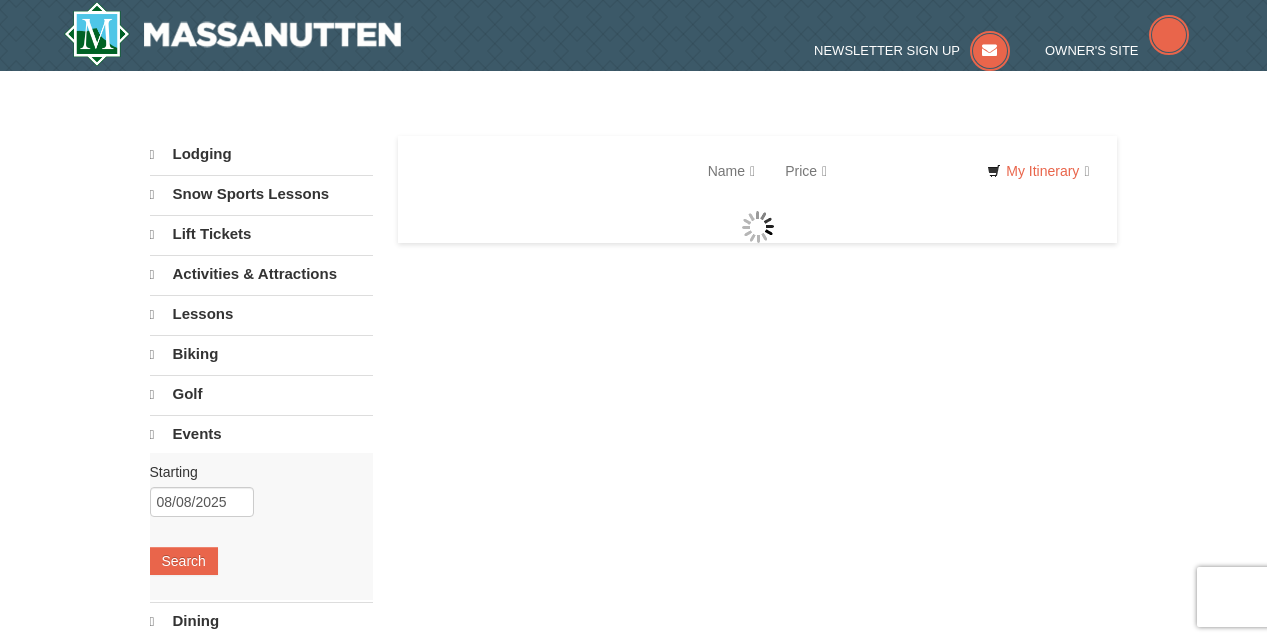 scroll, scrollTop: 0, scrollLeft: 0, axis: both 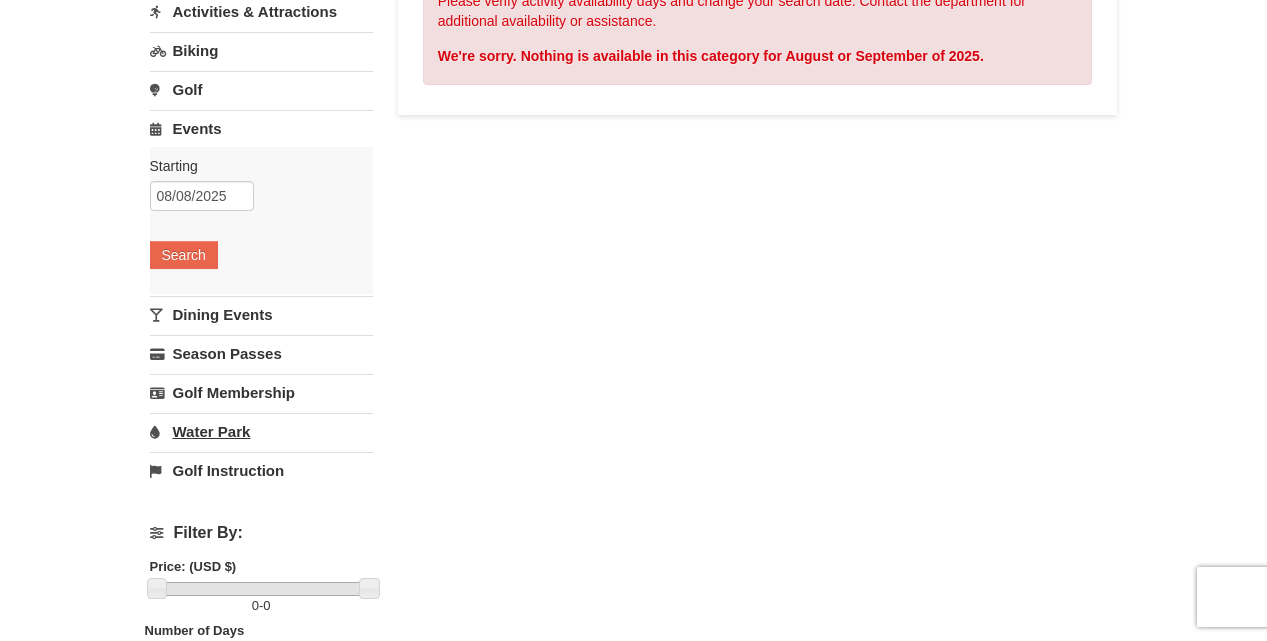 click on "Water Park" at bounding box center (261, 431) 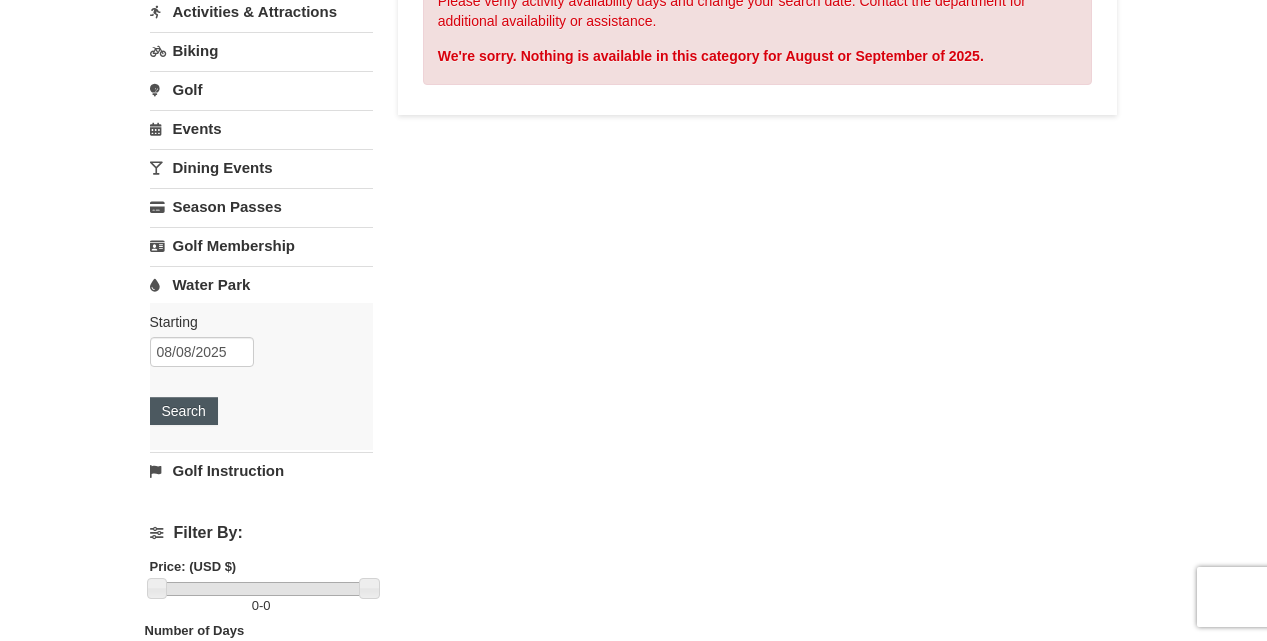 click on "Search" at bounding box center [184, 411] 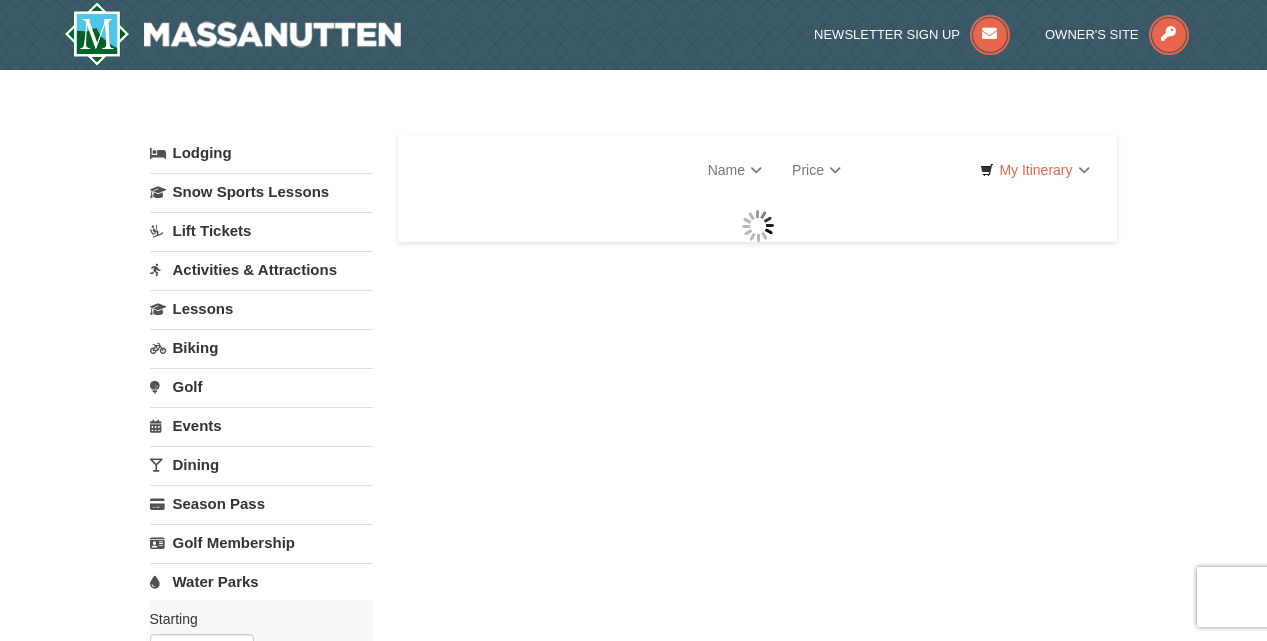 scroll, scrollTop: 0, scrollLeft: 0, axis: both 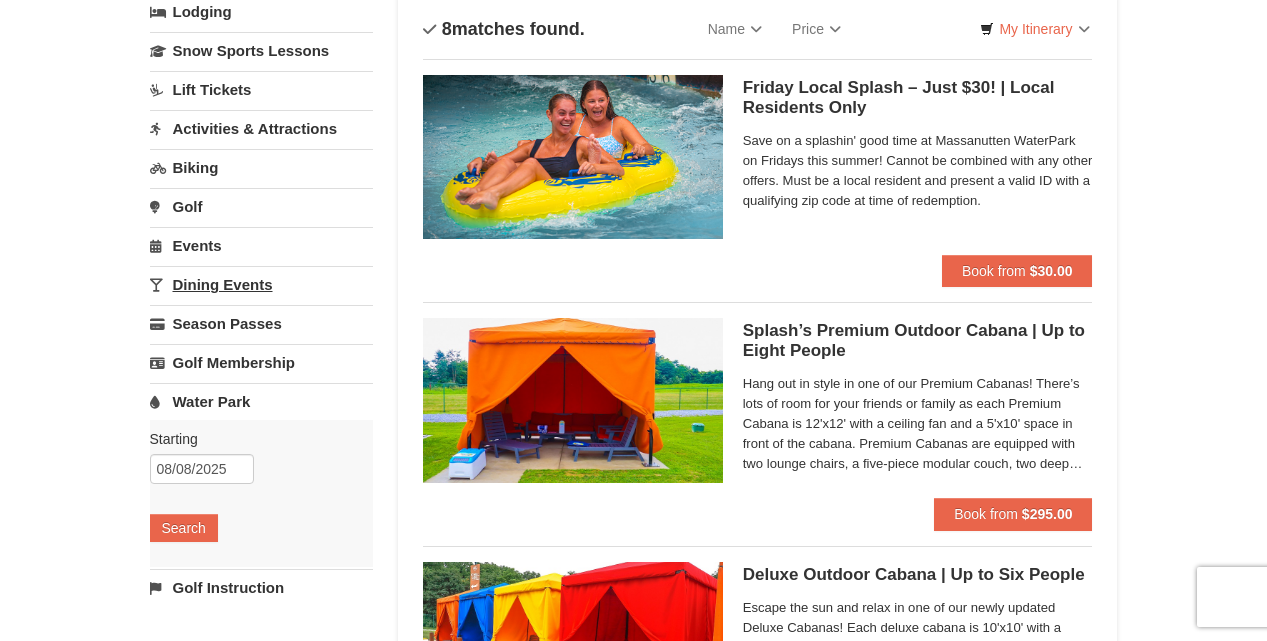 click on "Dining Events" at bounding box center (261, 284) 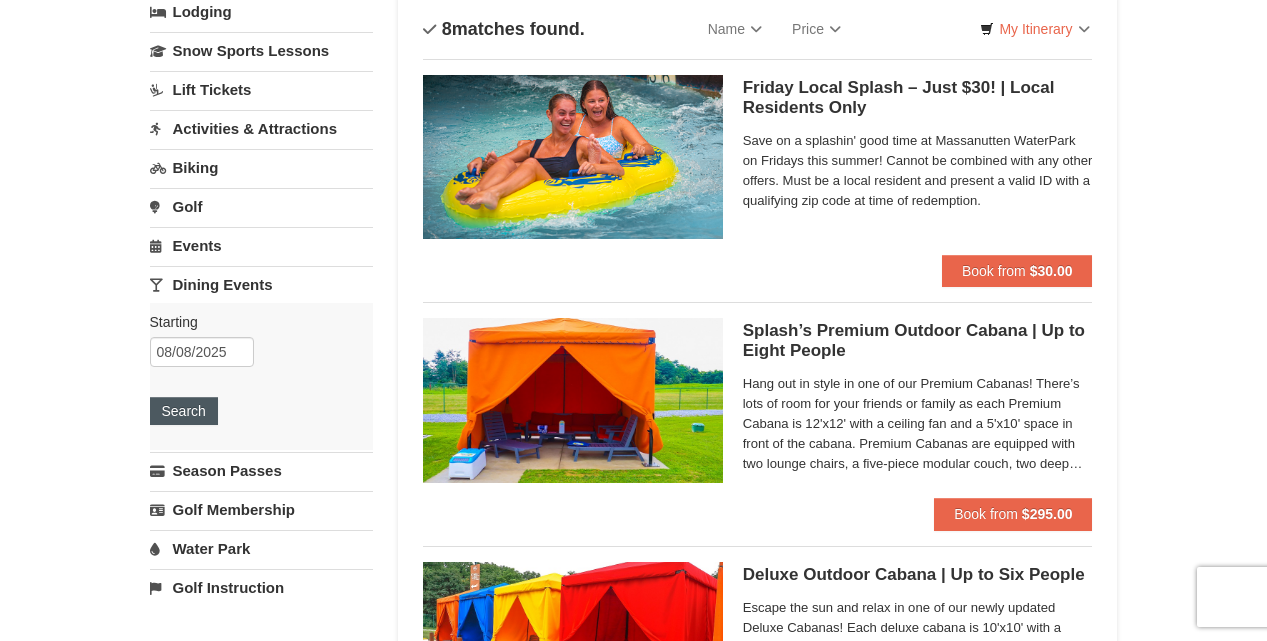 click on "Search" at bounding box center (184, 411) 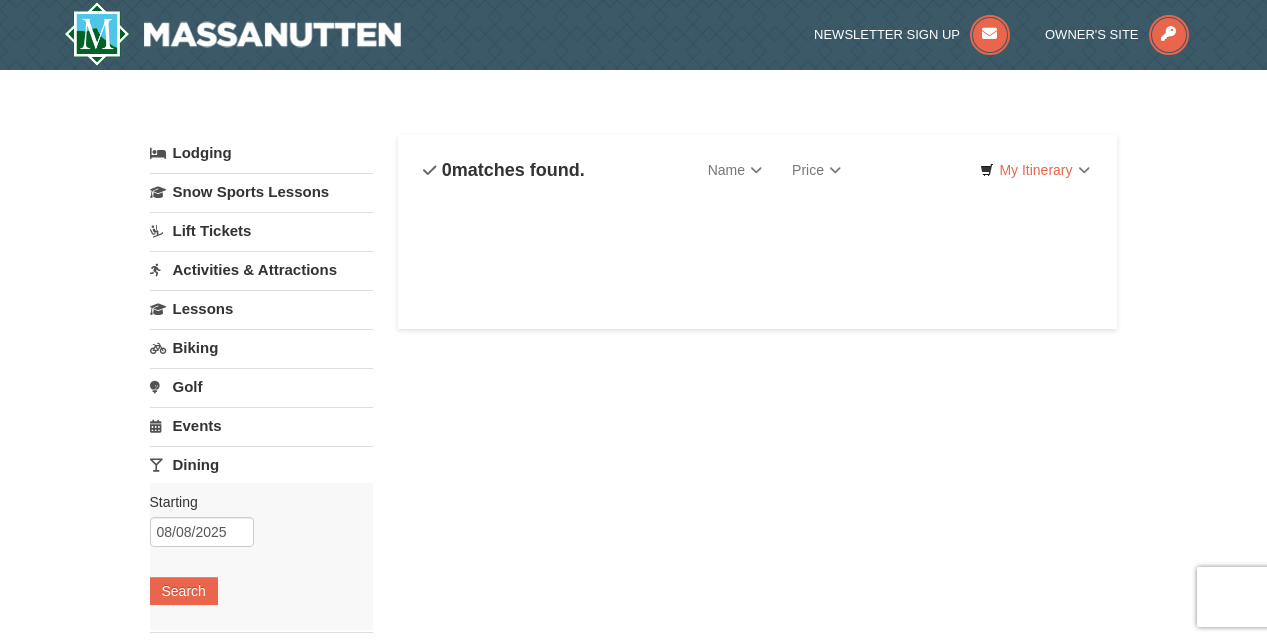 scroll, scrollTop: 0, scrollLeft: 0, axis: both 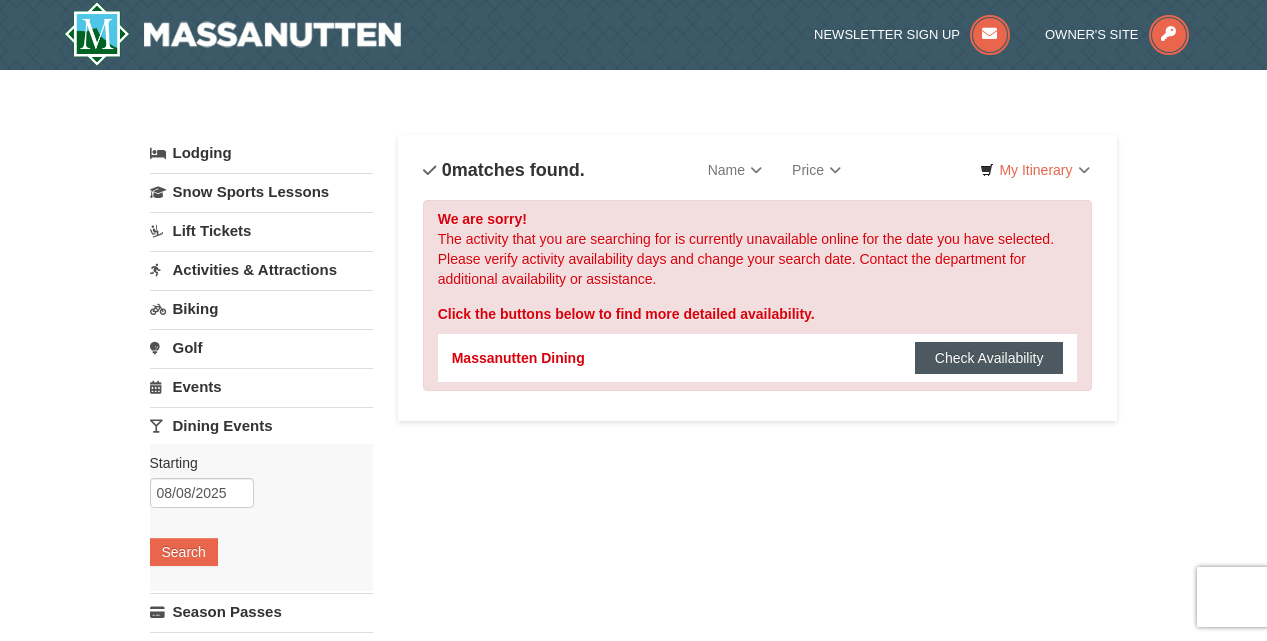 click on "Check Availability" at bounding box center (989, 358) 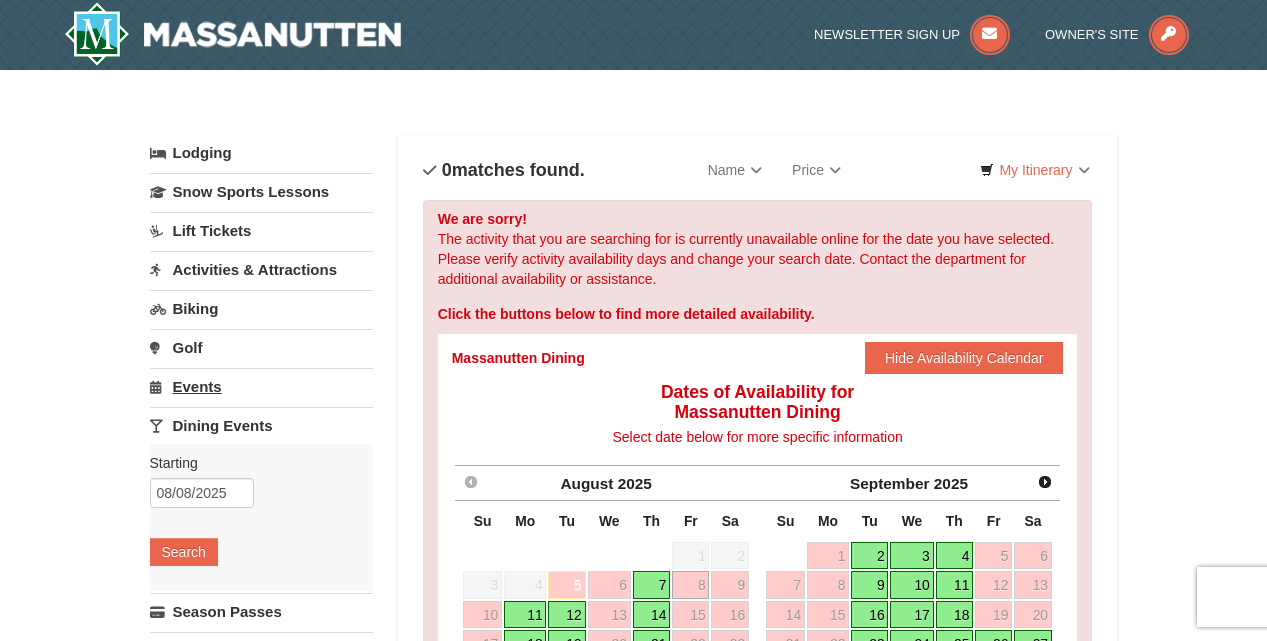 click on "Events" at bounding box center (261, 386) 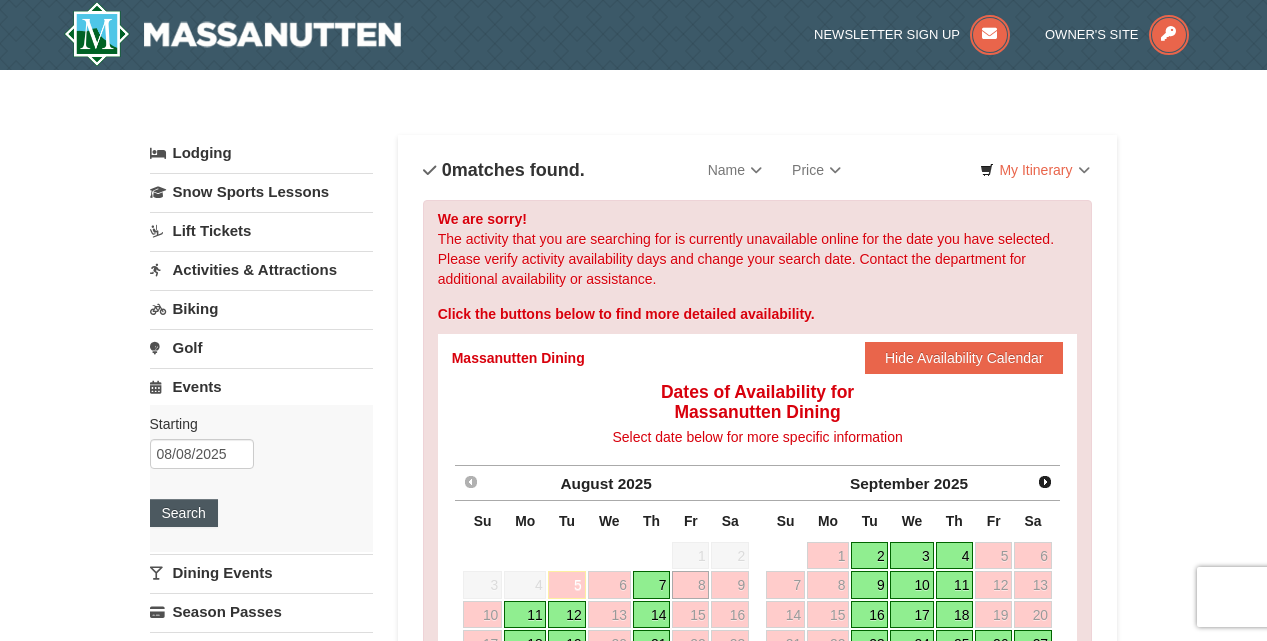 click on "Search" at bounding box center [184, 513] 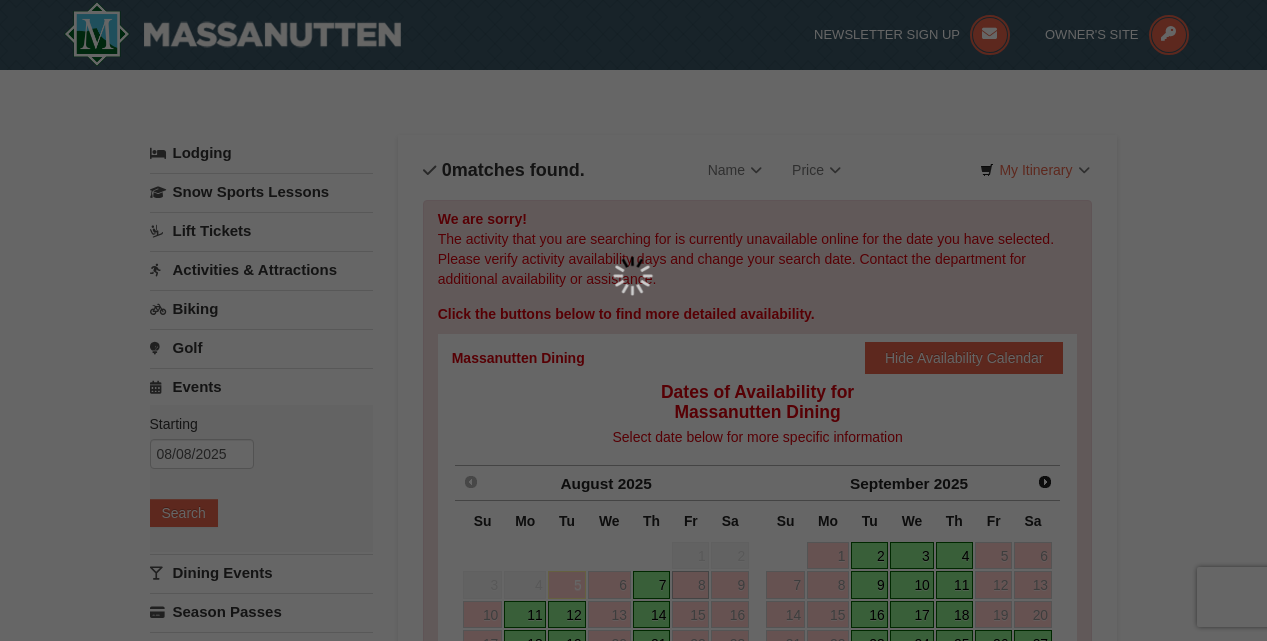 click at bounding box center (633, 320) 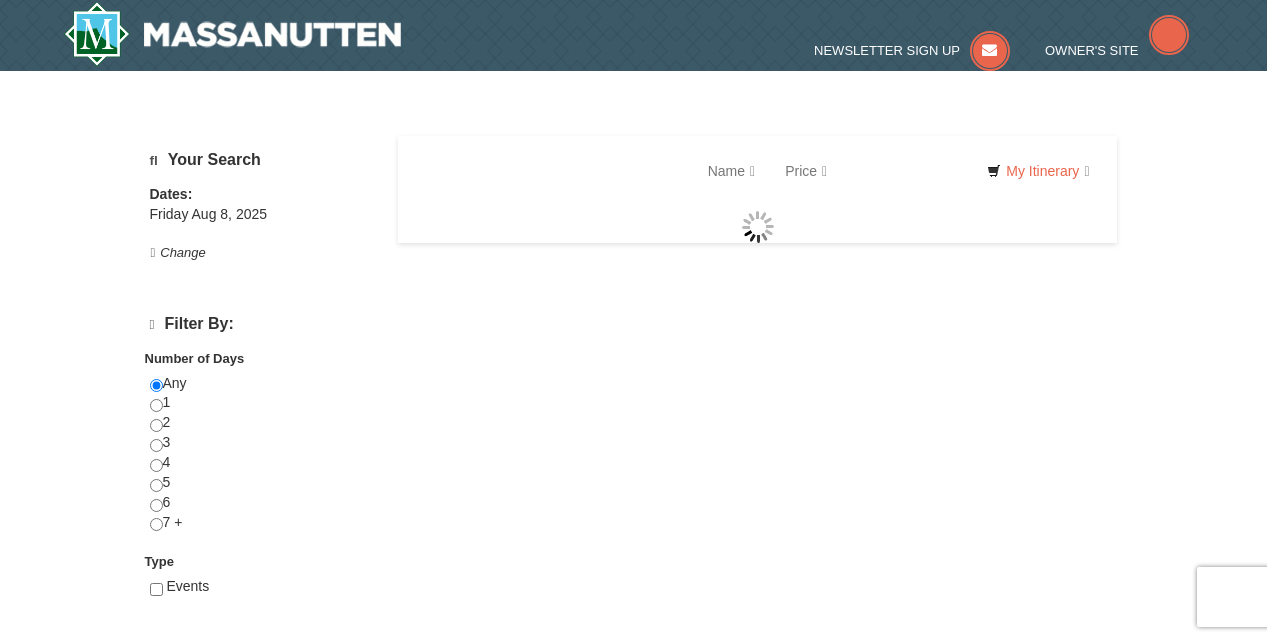 scroll, scrollTop: 0, scrollLeft: 0, axis: both 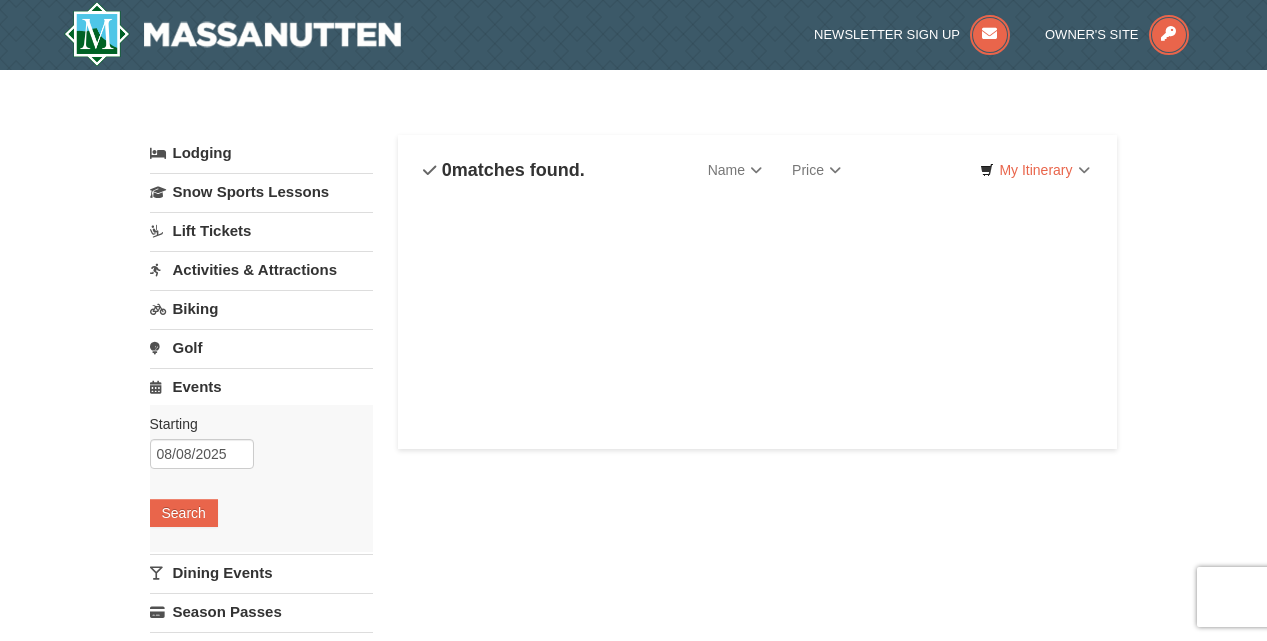 select on "8" 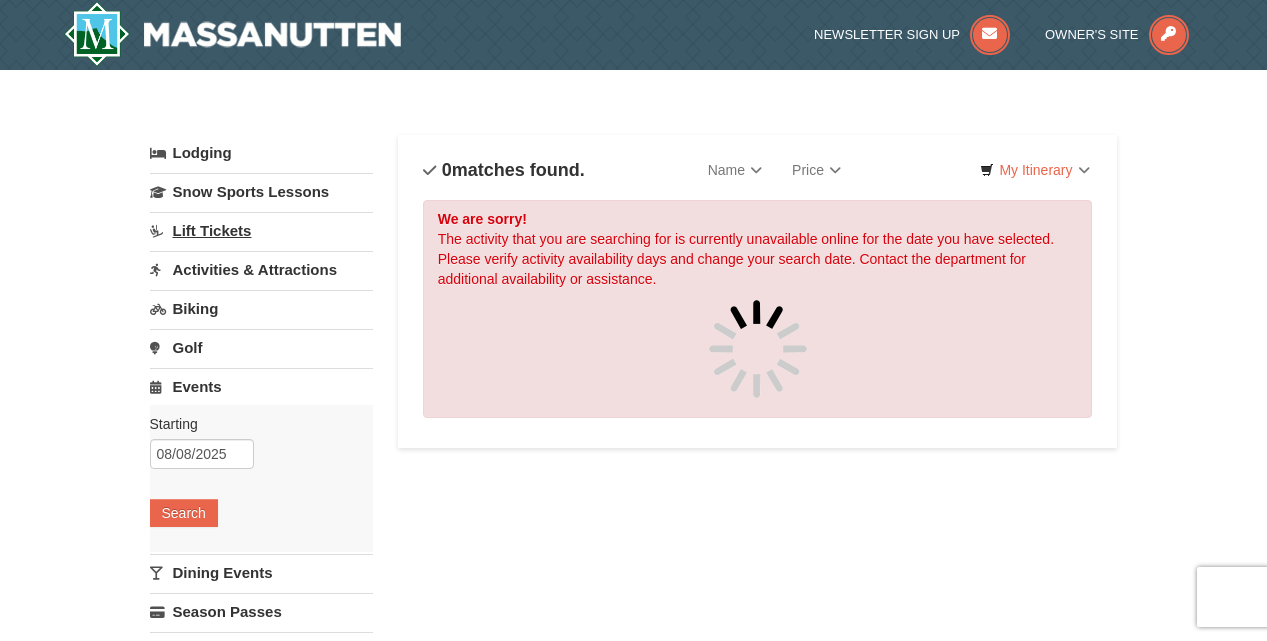 click on "Lift Tickets" at bounding box center (261, 230) 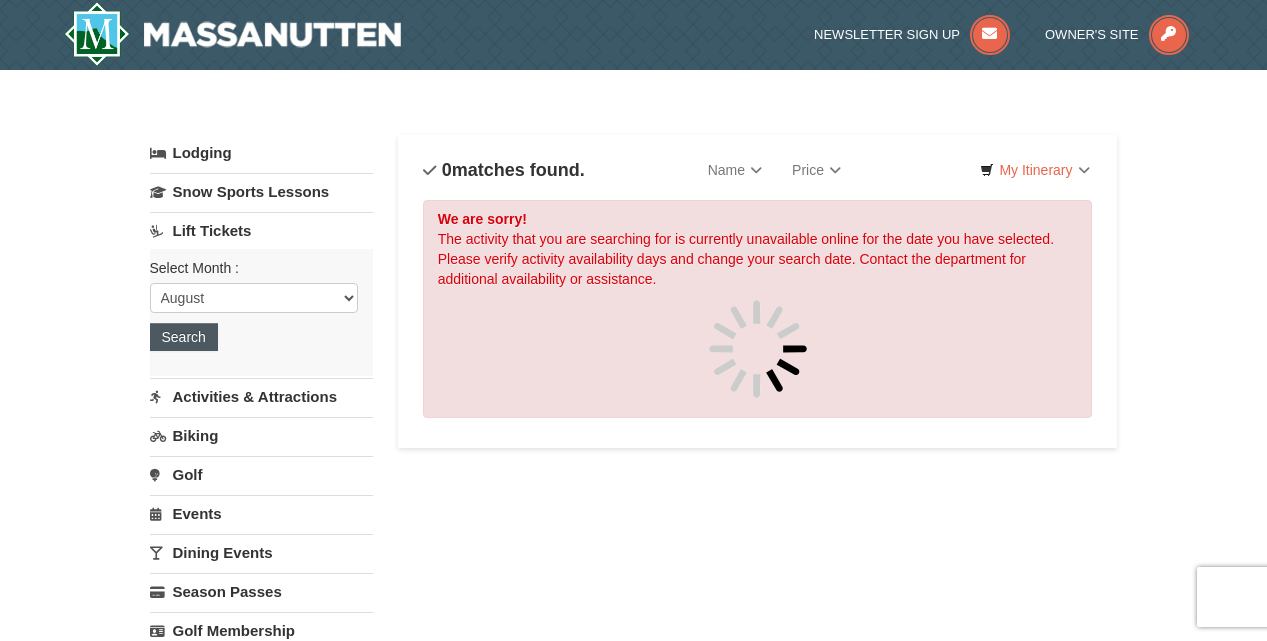 click on "Search" at bounding box center (184, 337) 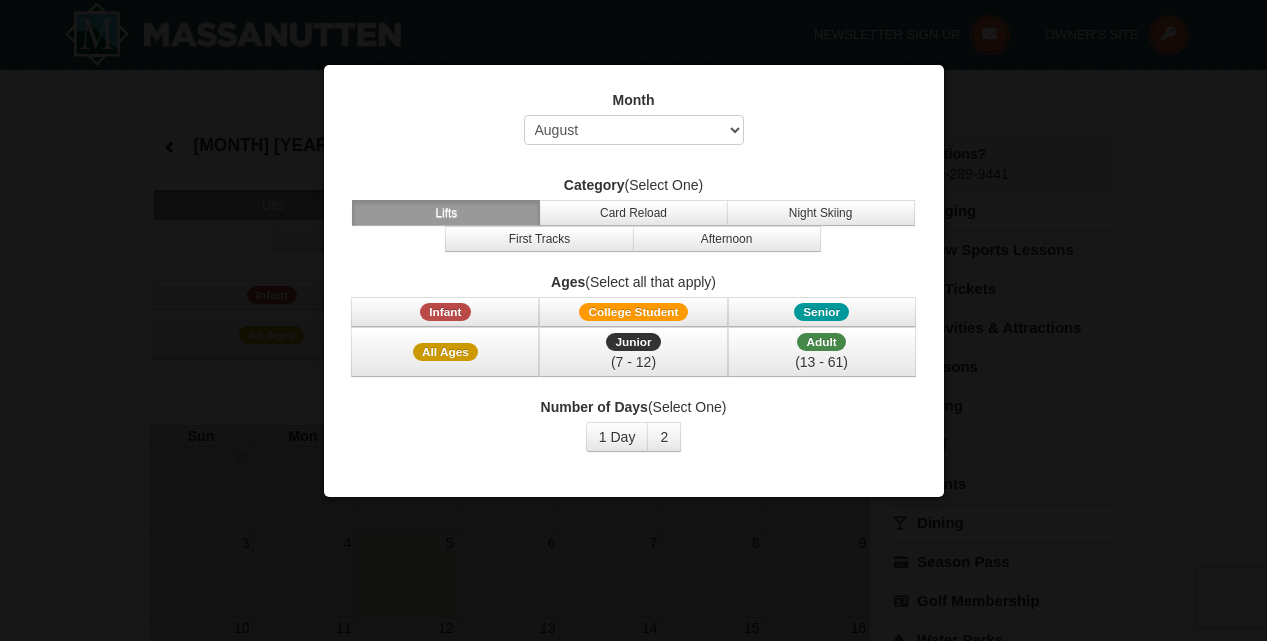 select on "8" 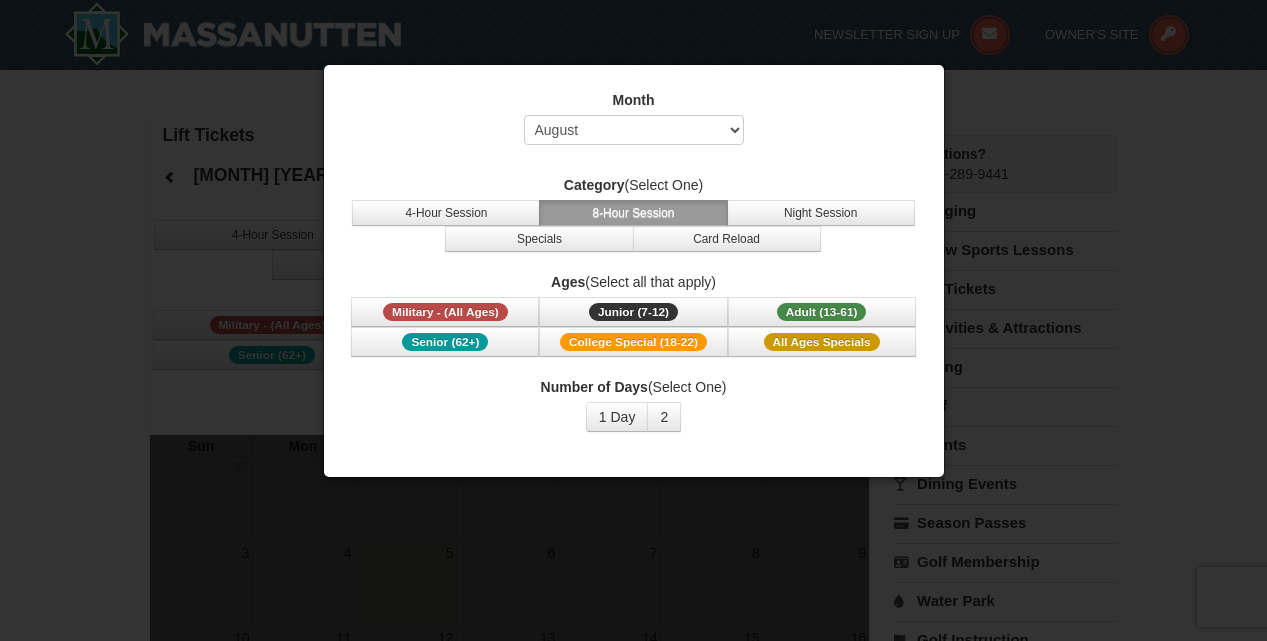 click at bounding box center (633, 320) 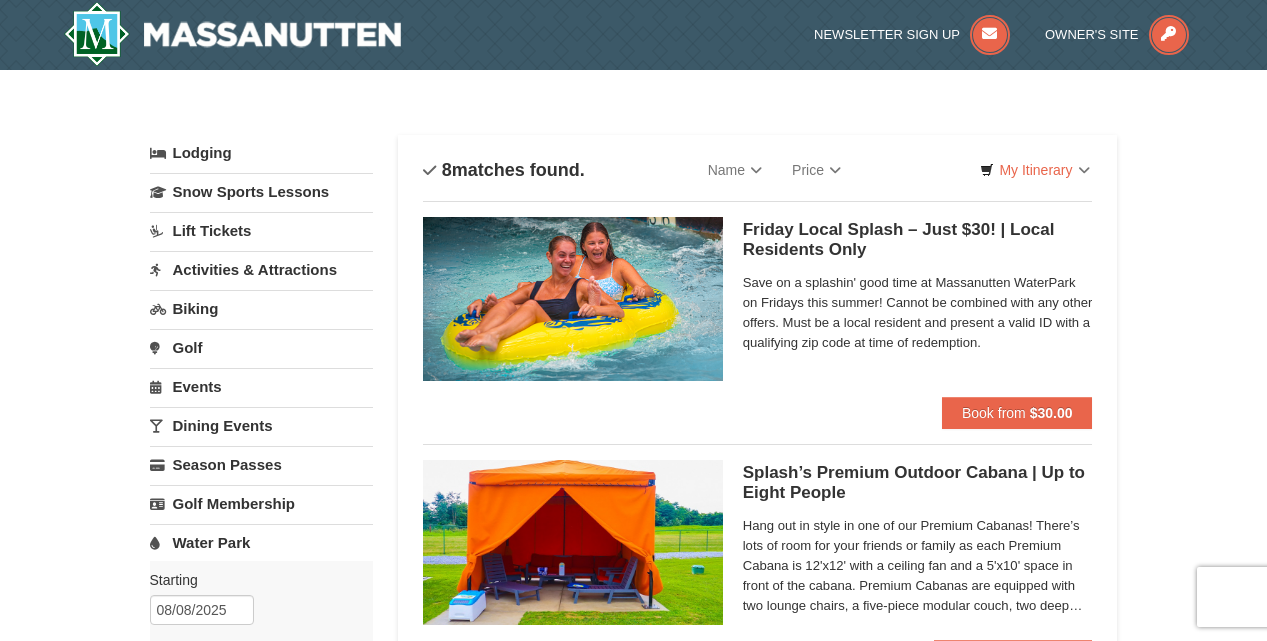 scroll, scrollTop: 0, scrollLeft: 0, axis: both 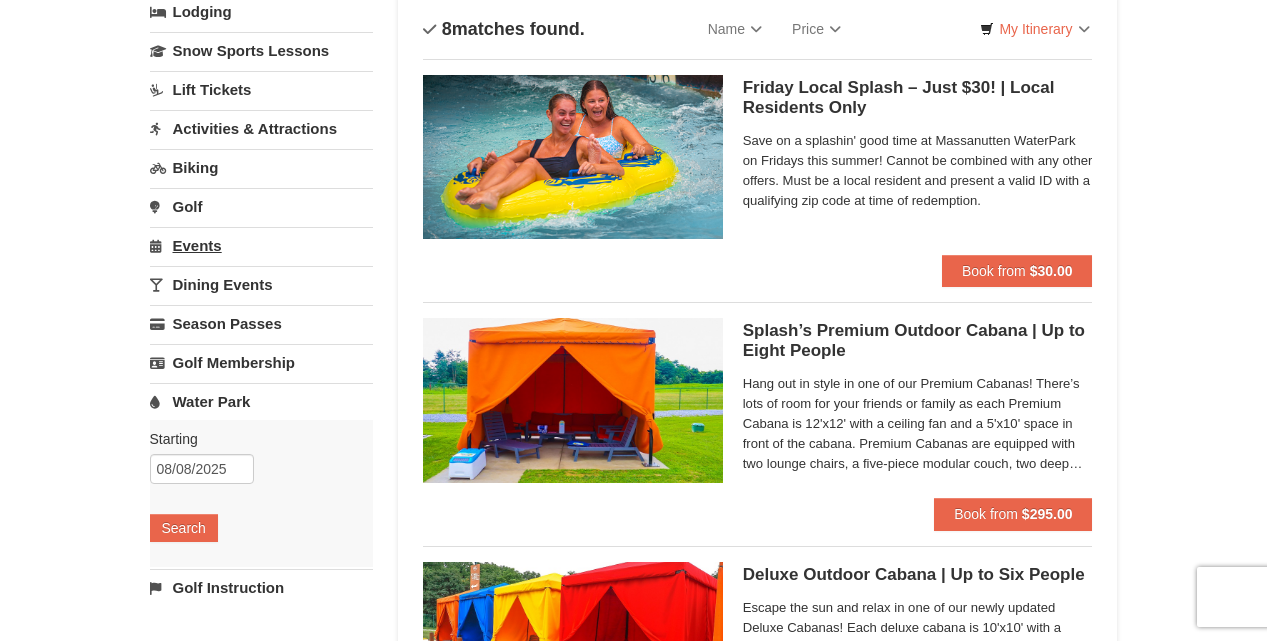 click on "Events" at bounding box center [261, 245] 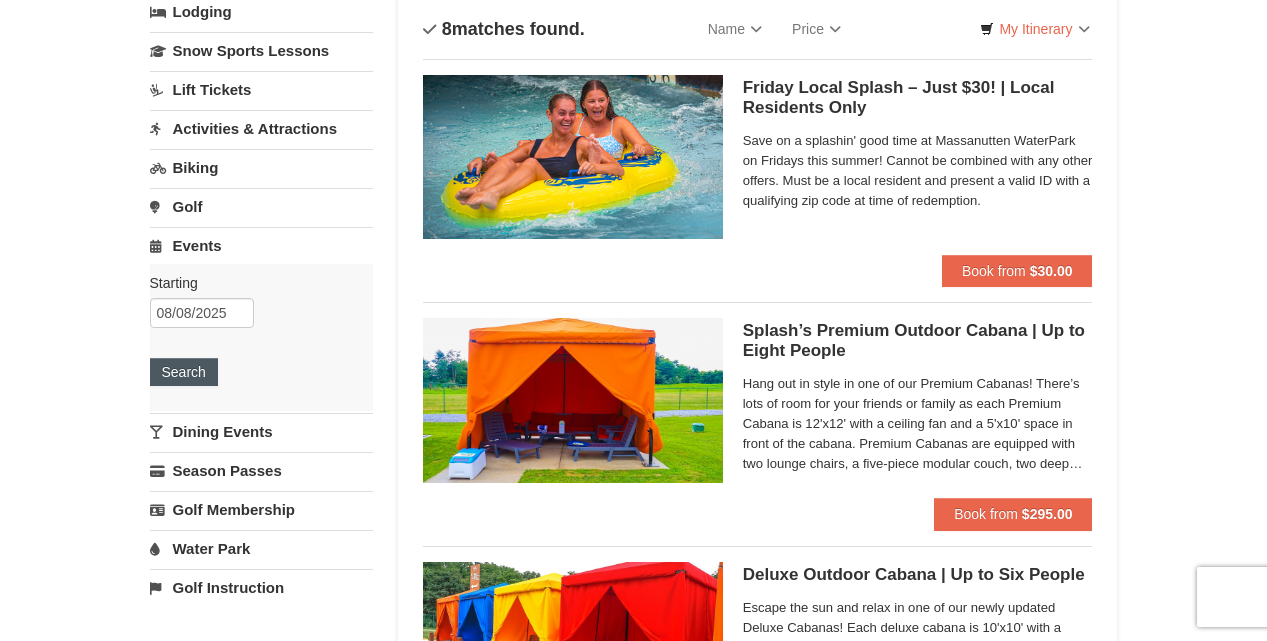 click on "Search" at bounding box center [184, 372] 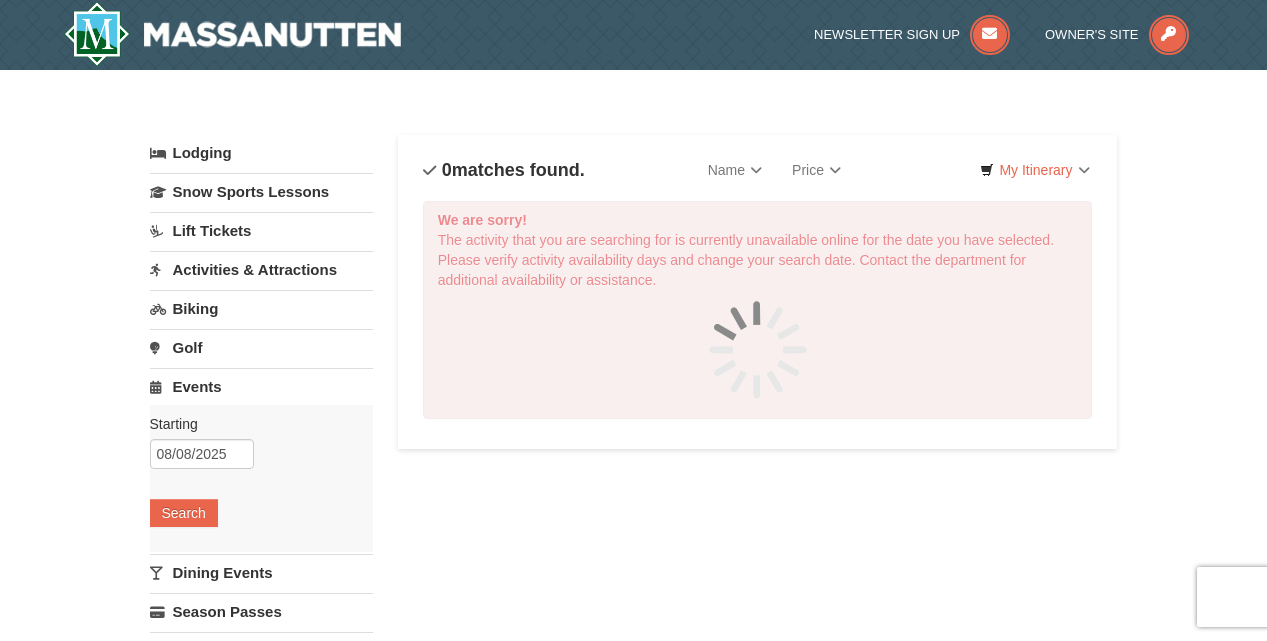 scroll, scrollTop: 0, scrollLeft: 0, axis: both 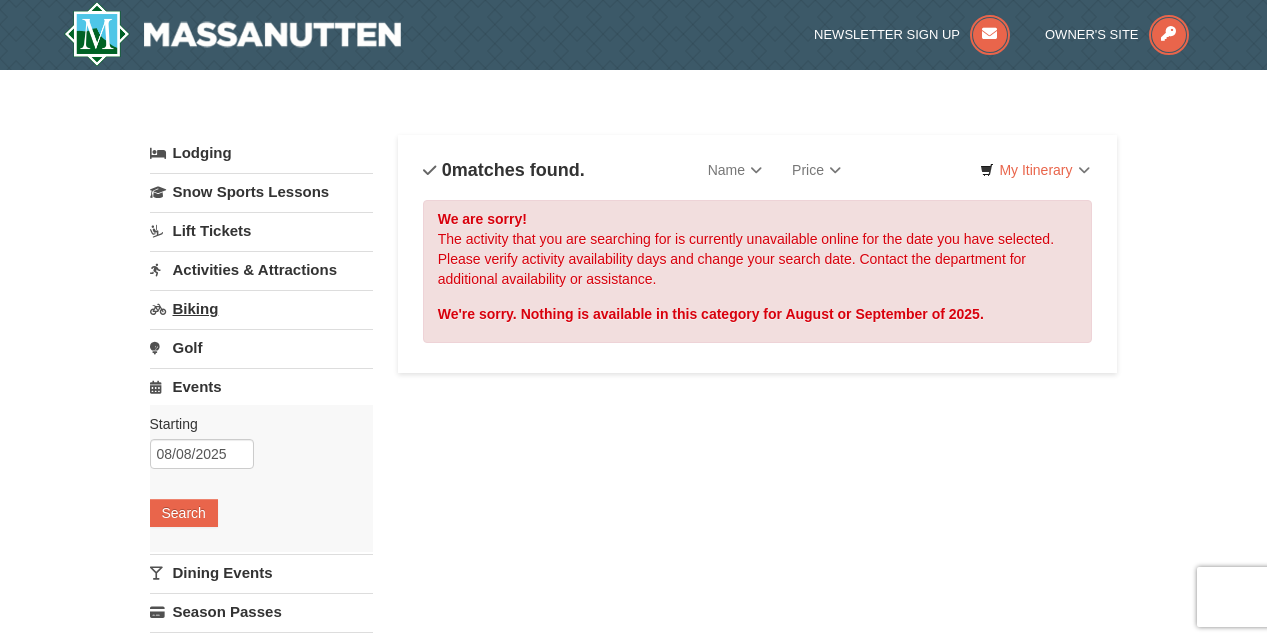 click on "Biking" at bounding box center (261, 308) 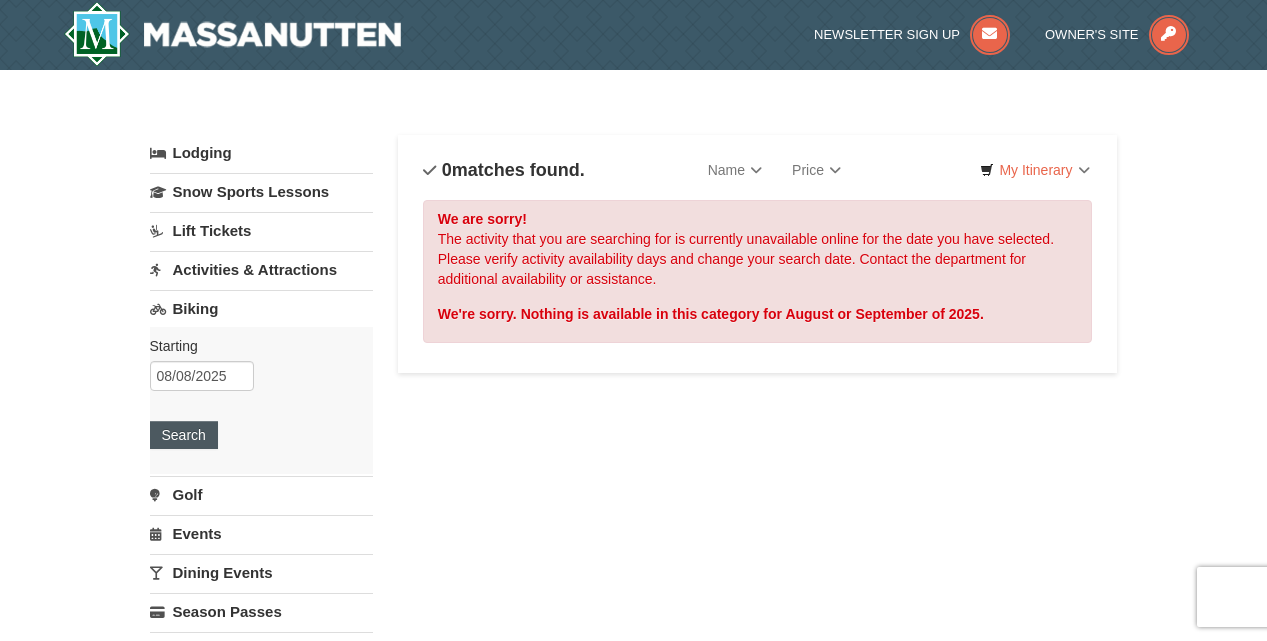 click on "Search" at bounding box center (184, 435) 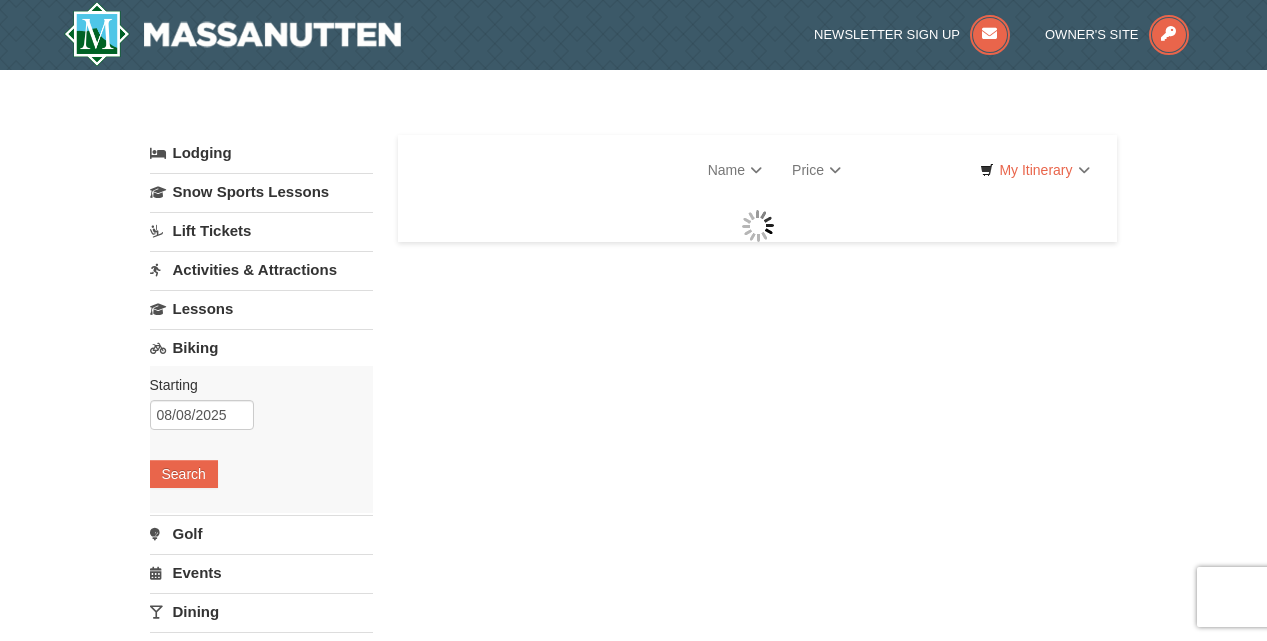 scroll, scrollTop: 0, scrollLeft: 0, axis: both 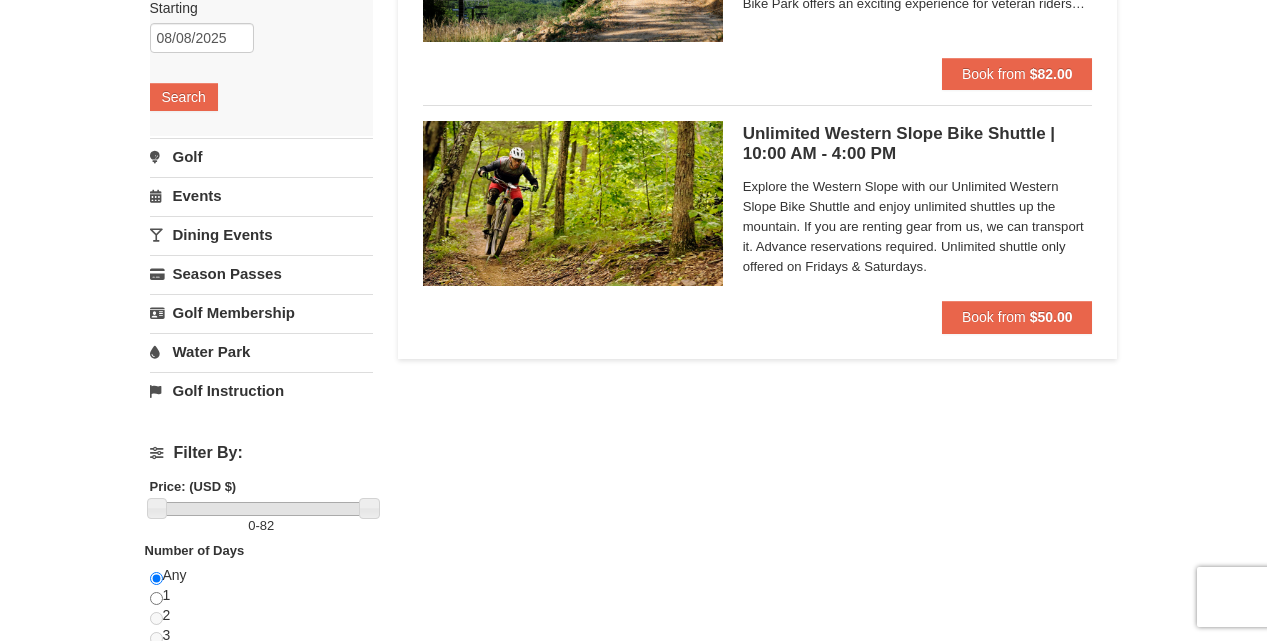 click on "×
Categories
List
Filter
My Itinerary
Questions?  [PHONE]
Lodging
Arrival Please format dates MM/DD/YYYY Please format dates MM/DD/YYYY
[DATE]
Departure Please format dates MM/DD/YYYY Please format dates MM/DD/YYYY
[DATE]
2 0" at bounding box center (633, 353) 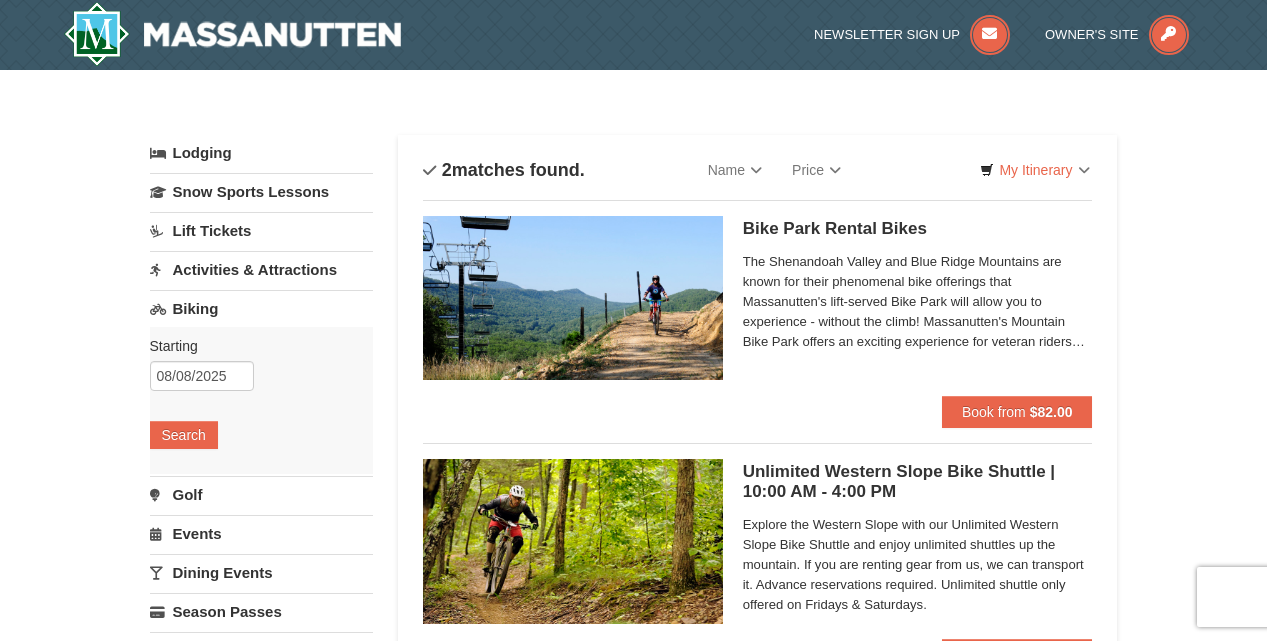 scroll, scrollTop: 0, scrollLeft: 0, axis: both 